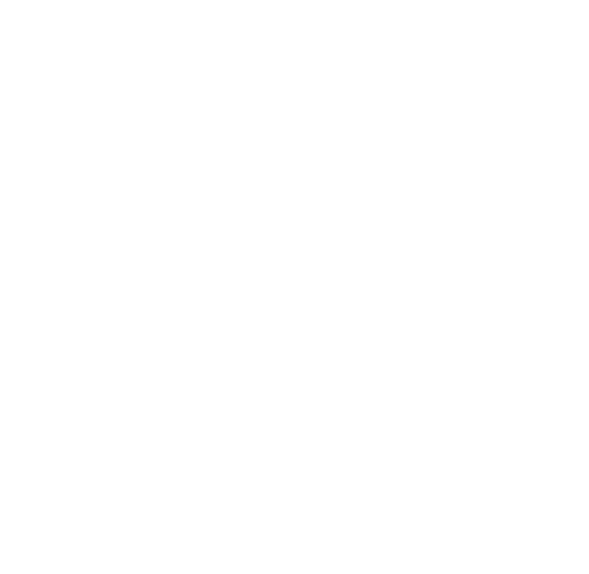 scroll, scrollTop: 0, scrollLeft: 0, axis: both 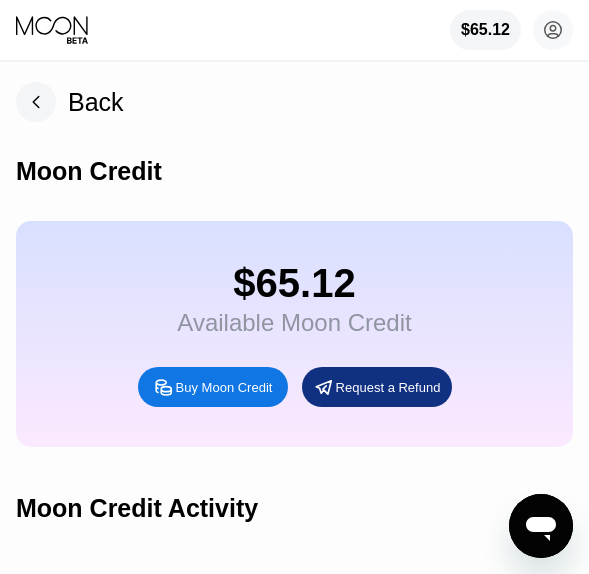 click on "Back Moon Credit $65.12 Available Moon Credit Buy Moon Credit Request a Refund Moon Credit Activity Purchased Moon Credit [DATE], [TIME] RECEIVED $ 65.00 Purchased Moon Credit [DATE], [TIME] RECEIVED $ 65.00" at bounding box center [294, 406] 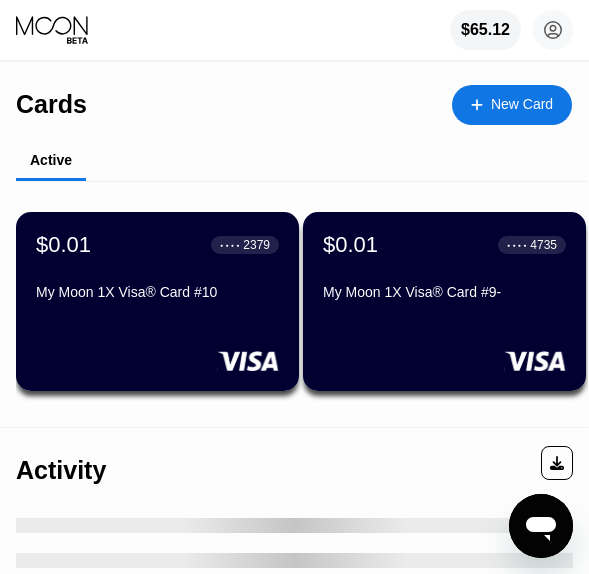 click on "New Card" at bounding box center [512, 105] 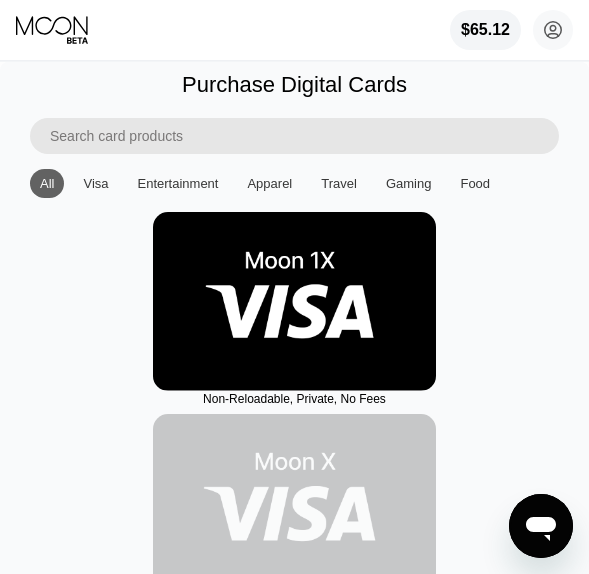 drag, startPoint x: 220, startPoint y: 262, endPoint x: 255, endPoint y: 223, distance: 52.40229 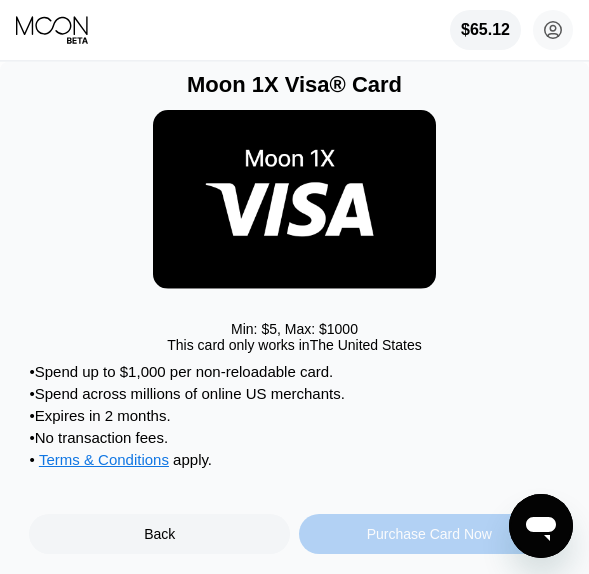 click on "Purchase Card Now" at bounding box center (429, 534) 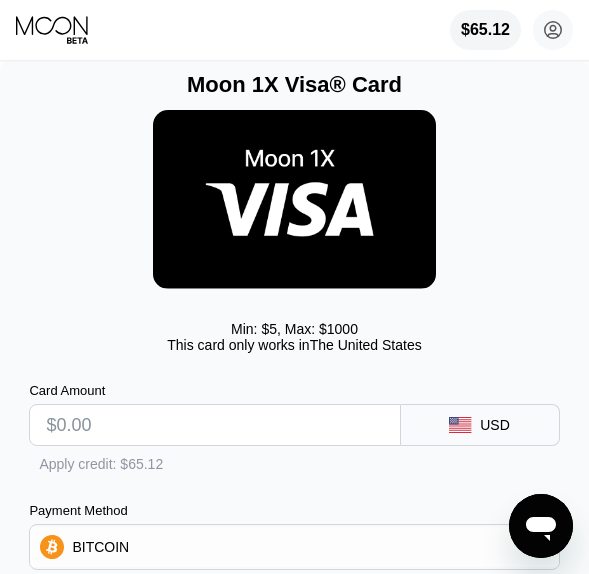 click at bounding box center (214, 425) 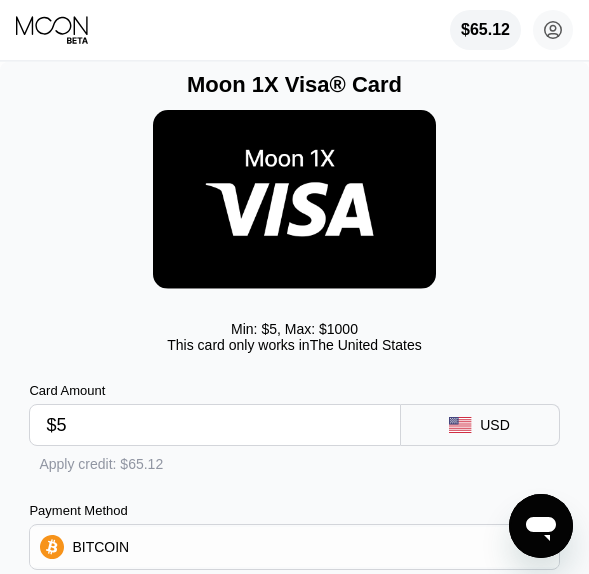 type on "0.00005738" 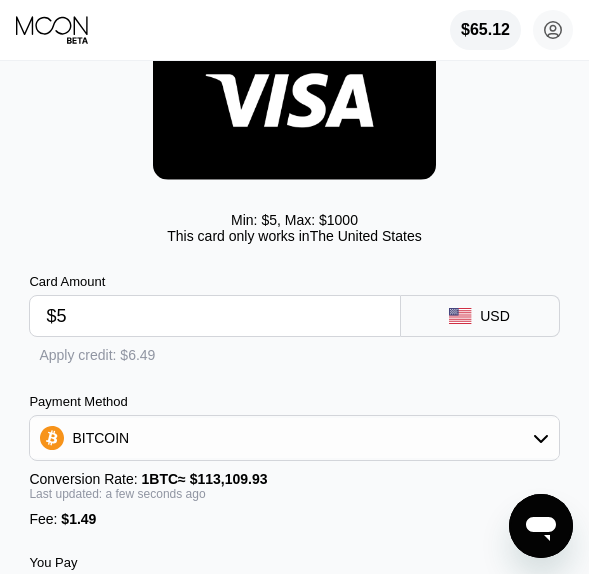 type on "$5" 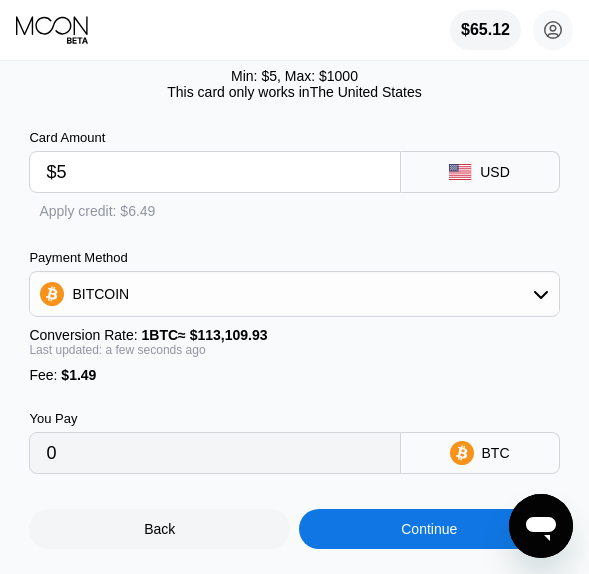 scroll, scrollTop: 336, scrollLeft: 0, axis: vertical 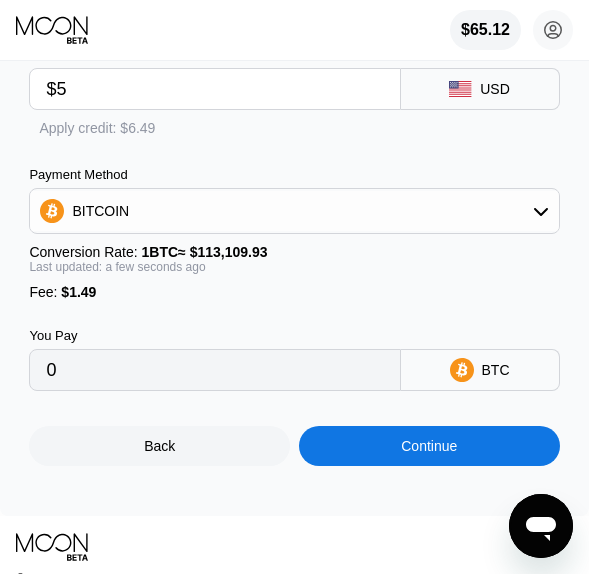 click on "Continue" at bounding box center (429, 446) 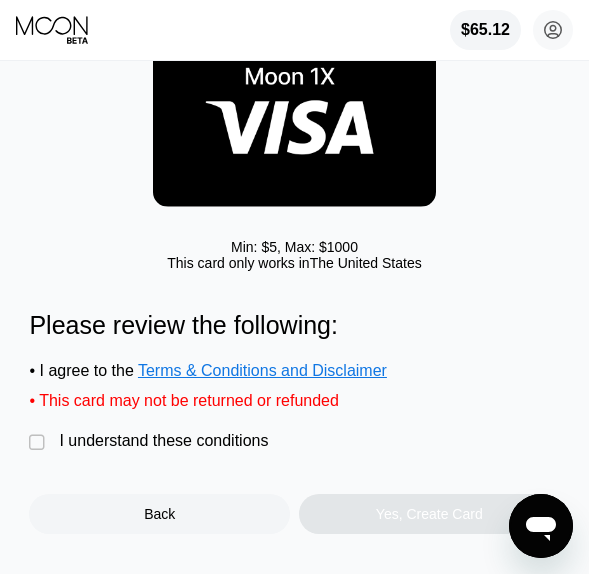 scroll, scrollTop: 107, scrollLeft: 0, axis: vertical 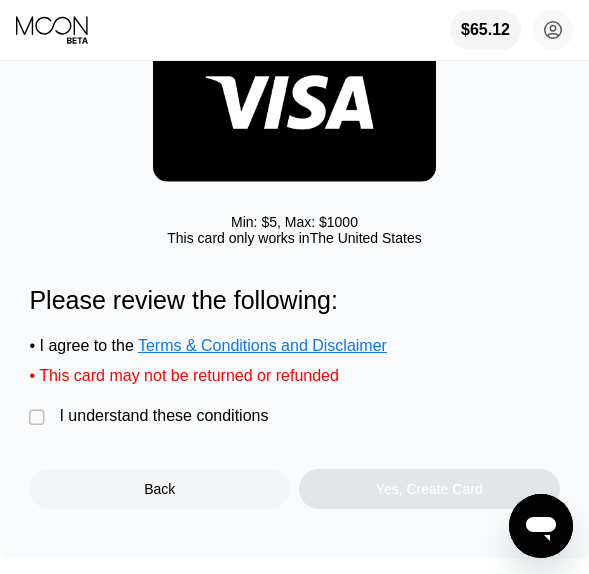 click on "" at bounding box center [39, 418] 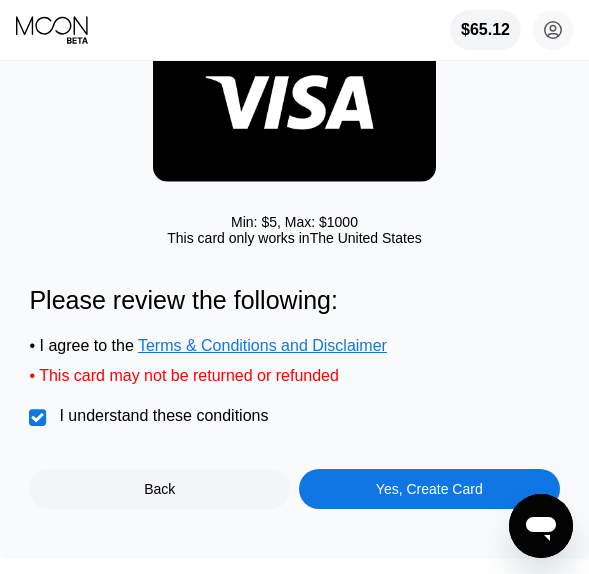 click on "Yes, Create Card" at bounding box center [429, 489] 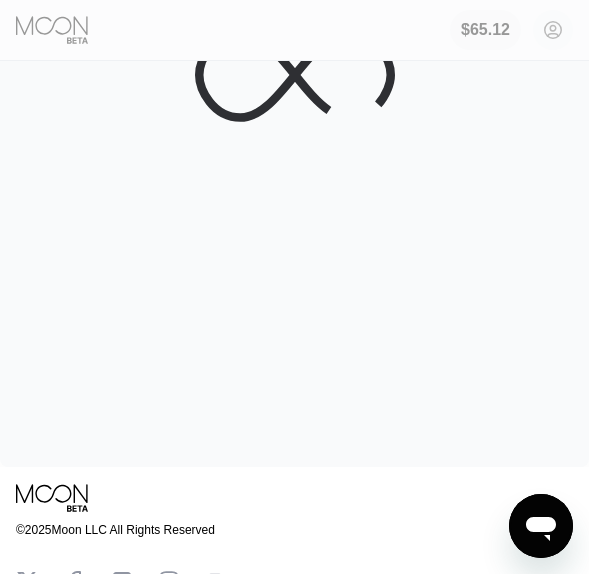 scroll, scrollTop: 0, scrollLeft: 0, axis: both 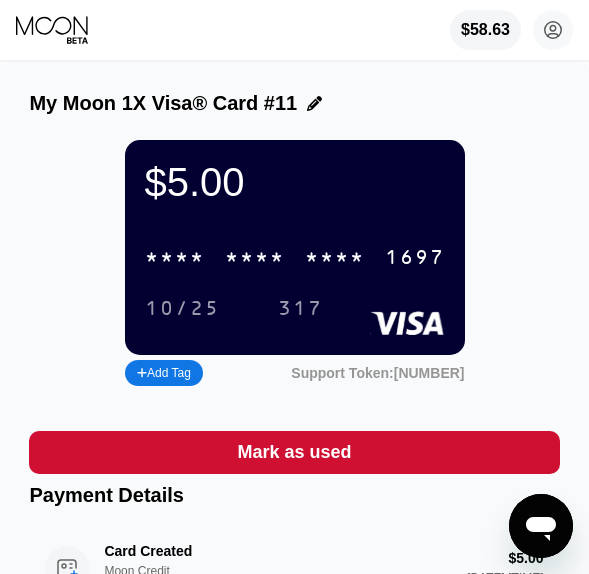 click on "* * * * * * * * * * * * 1697" at bounding box center [295, 257] 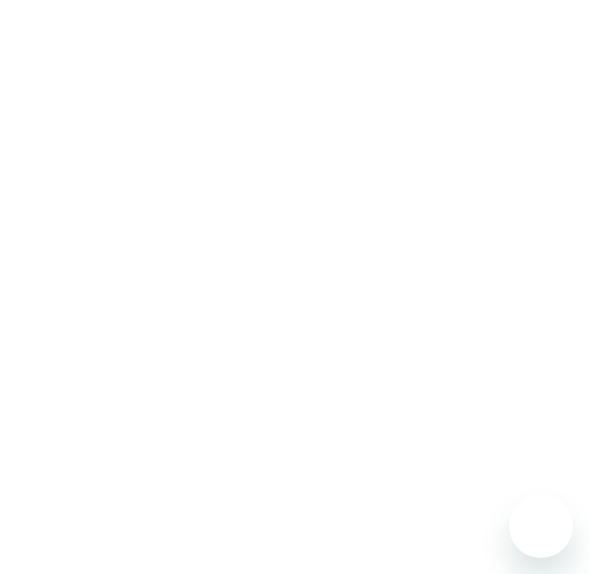 scroll, scrollTop: 0, scrollLeft: 0, axis: both 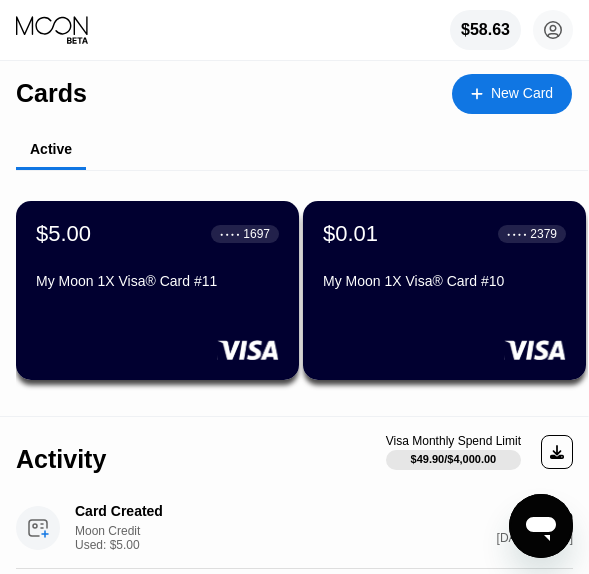 click on "$5.00 ● ● ● ● 1697 My Moon 1X Visa® Card #11" at bounding box center (157, 259) 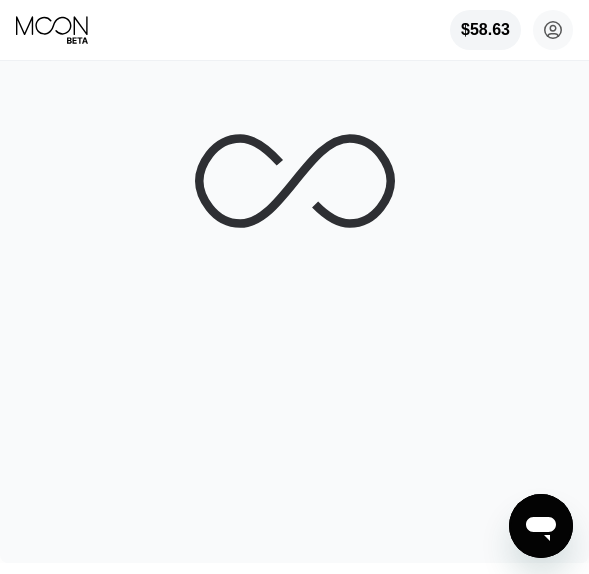scroll, scrollTop: 0, scrollLeft: 0, axis: both 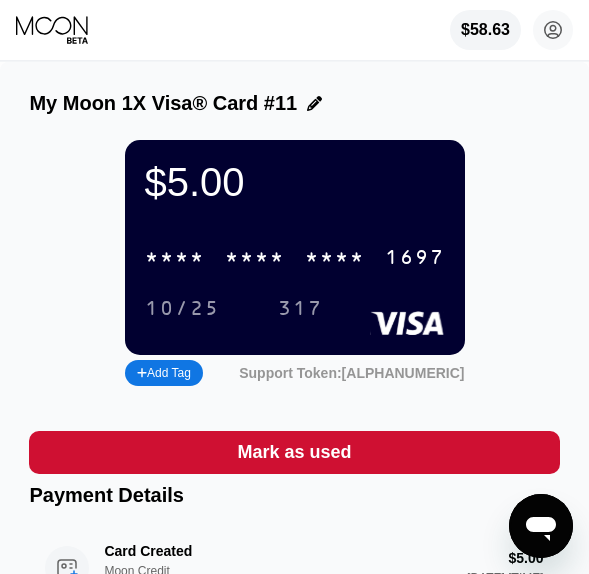 click on "* * * *" at bounding box center (255, 258) 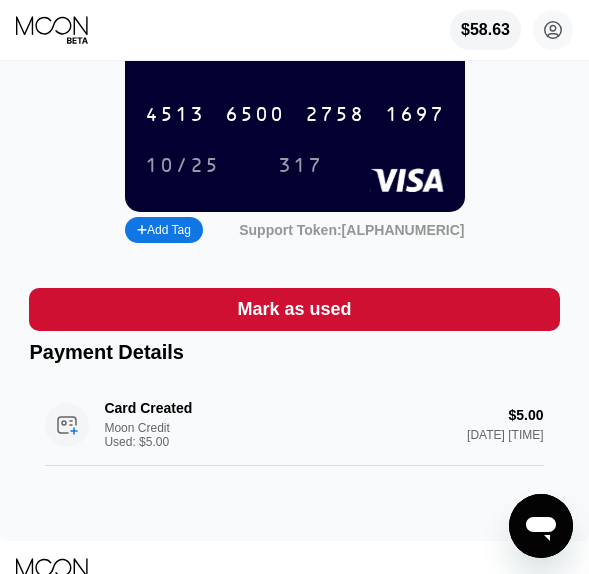 scroll, scrollTop: 144, scrollLeft: 0, axis: vertical 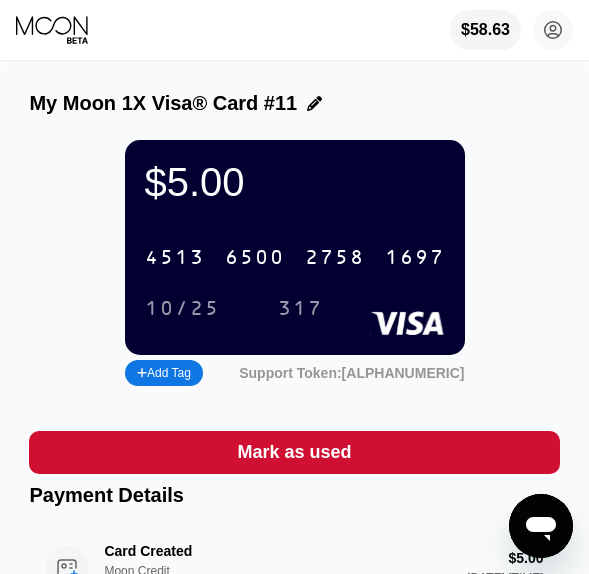 click on "$58.63 dongwa87@gmail.com  Home Settings Support Careers About Us Log out Privacy policy Terms" at bounding box center [294, 30] 